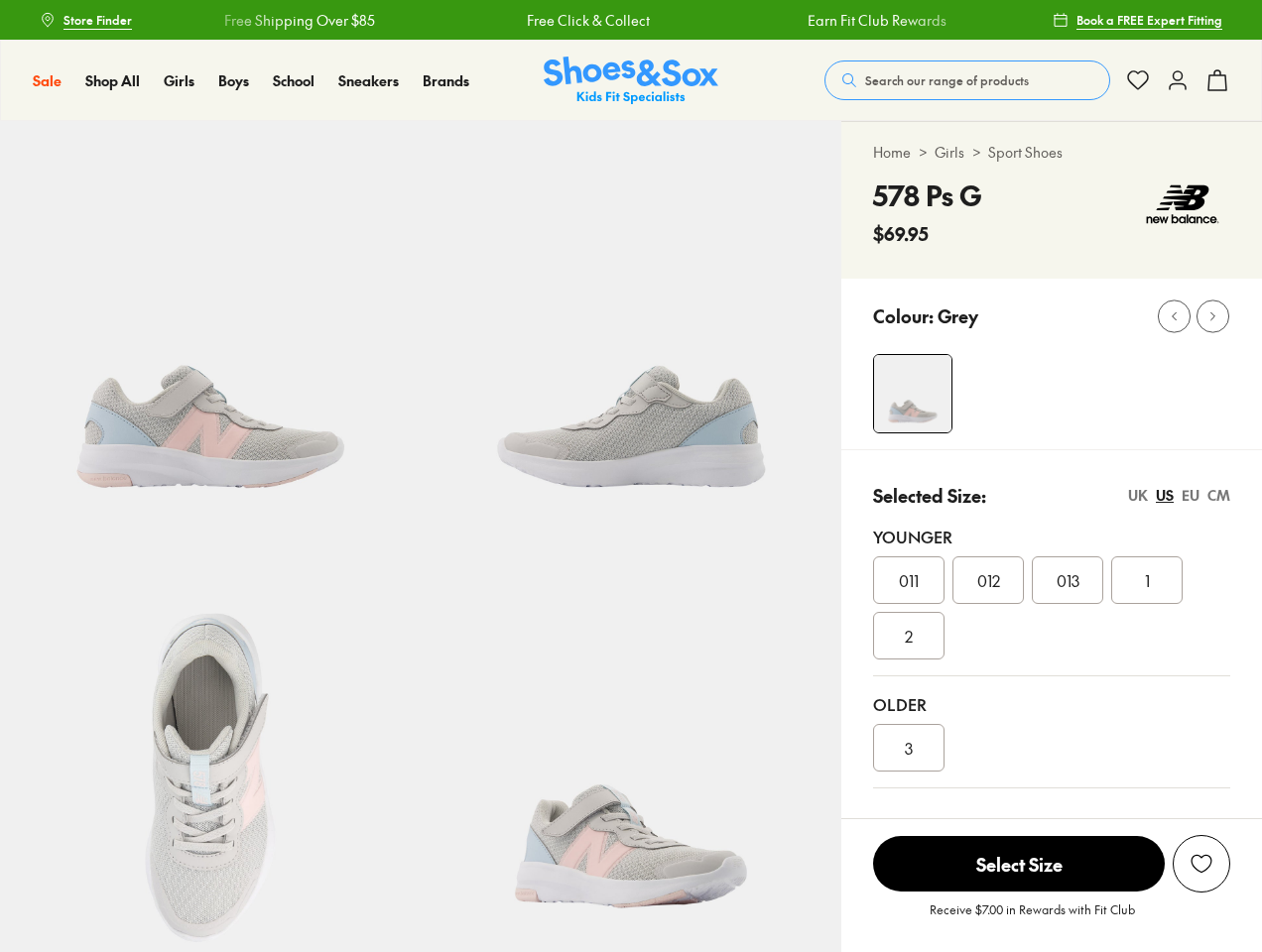 scroll, scrollTop: 0, scrollLeft: 0, axis: both 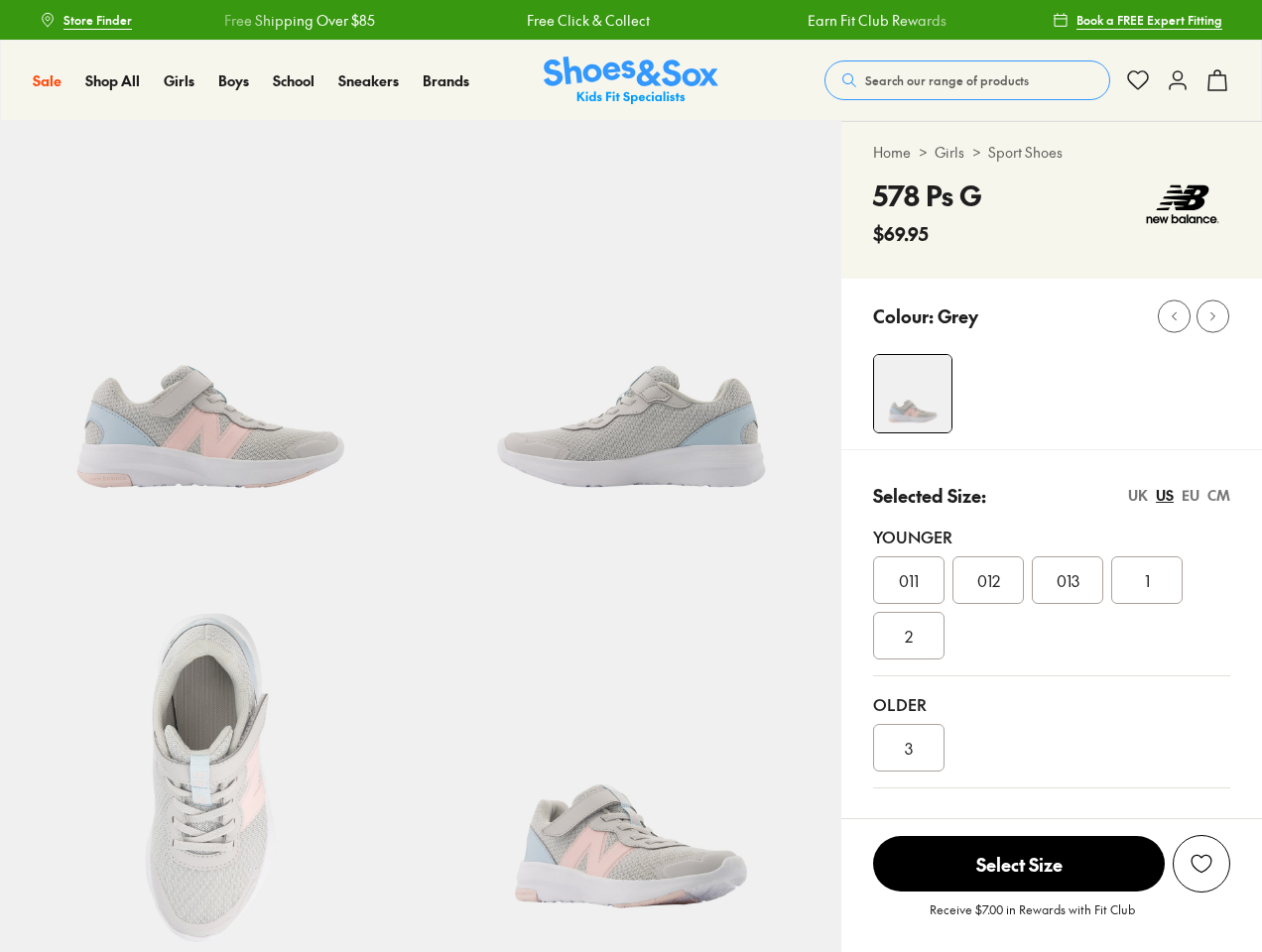 select on "*" 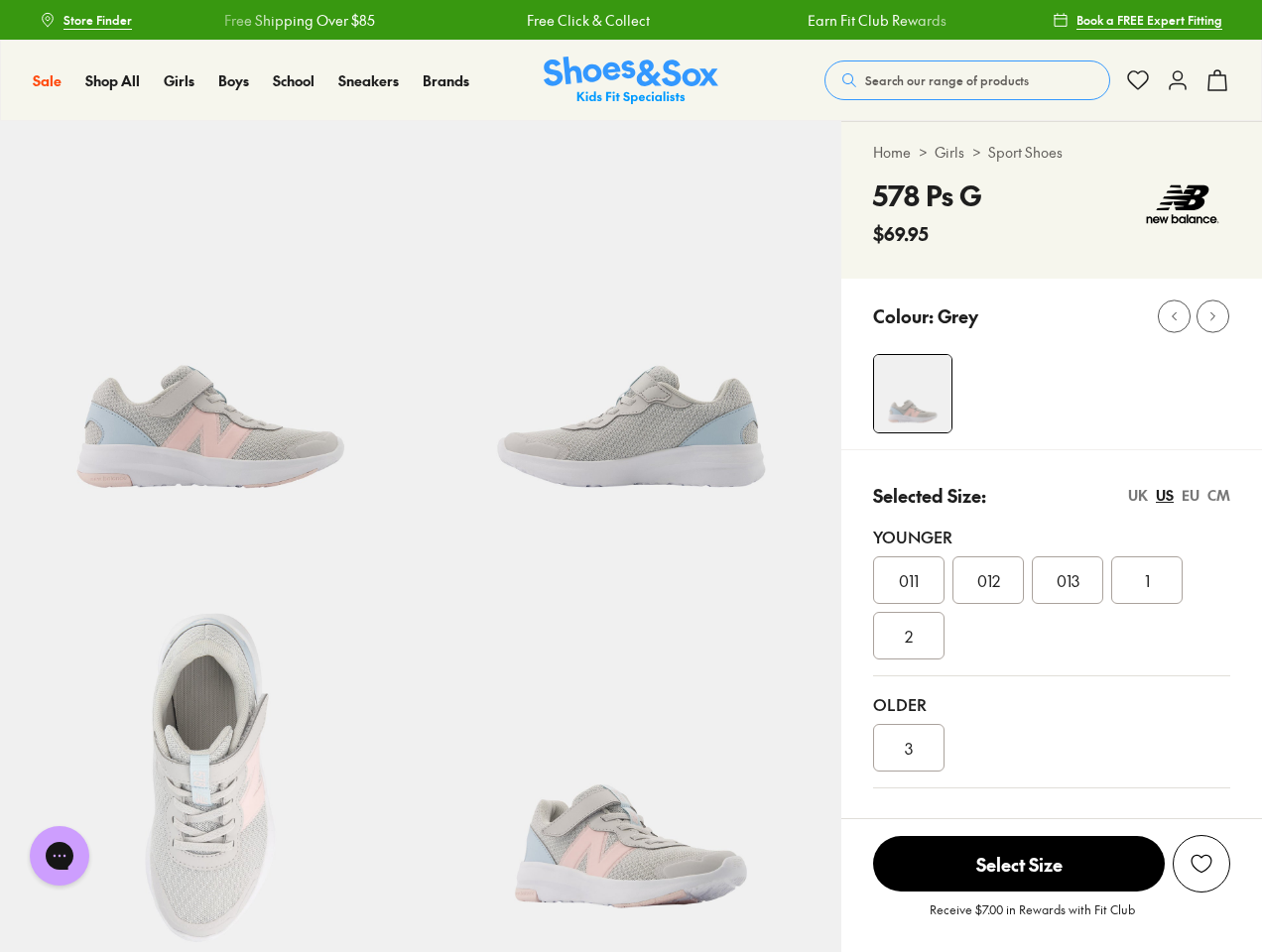 scroll, scrollTop: 0, scrollLeft: 0, axis: both 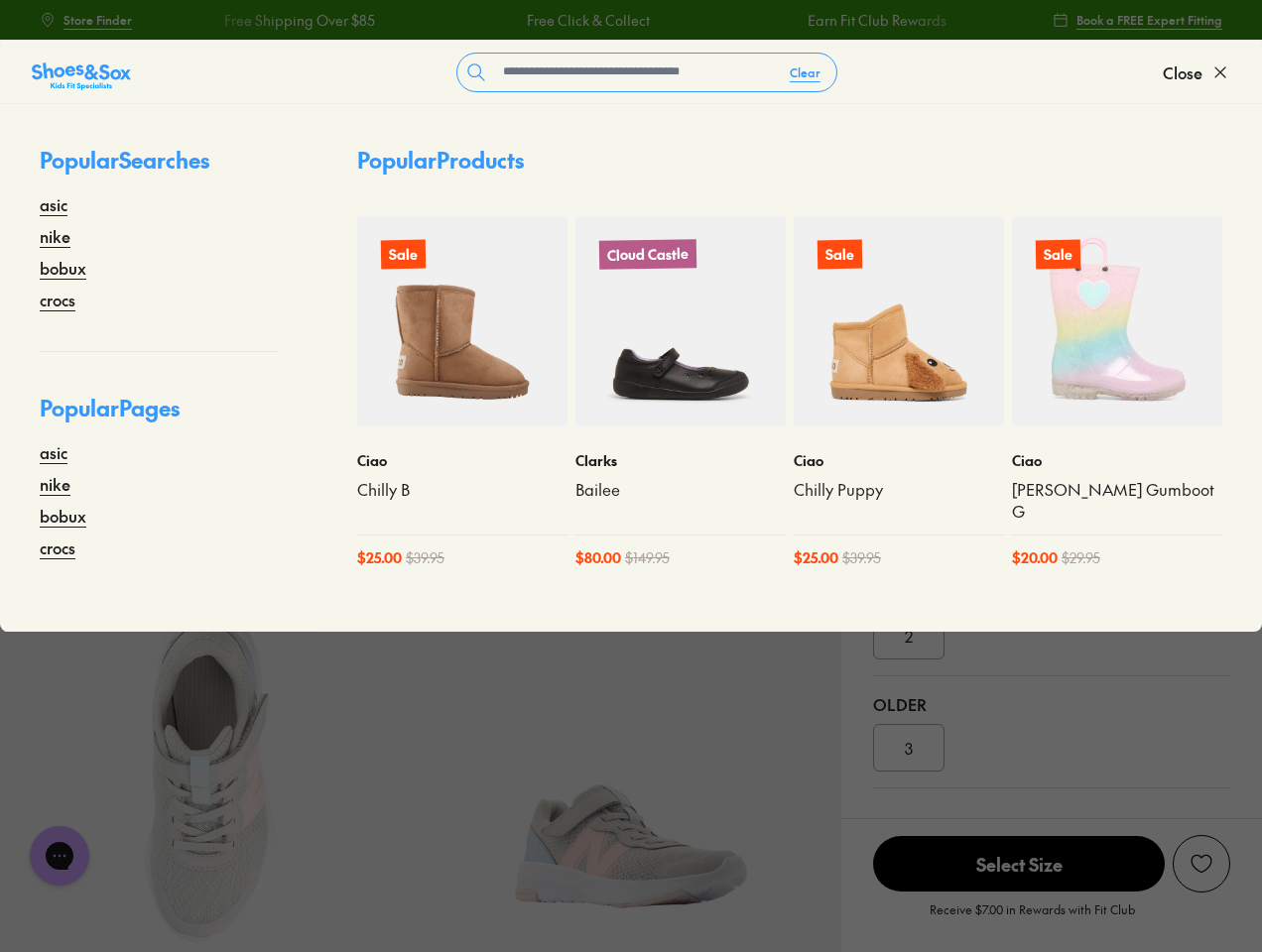 click on "Clear" at bounding box center [805, 72] 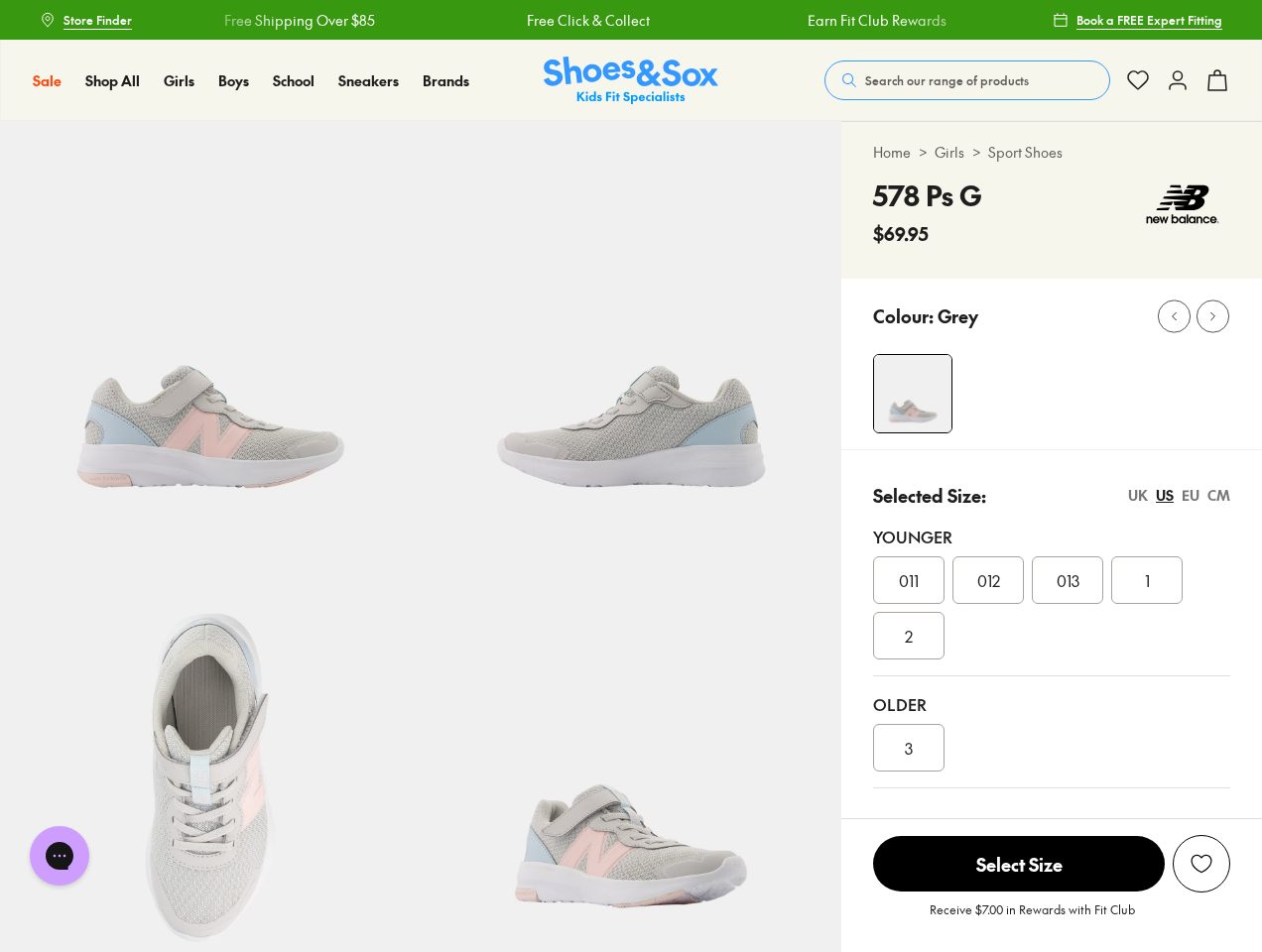 click 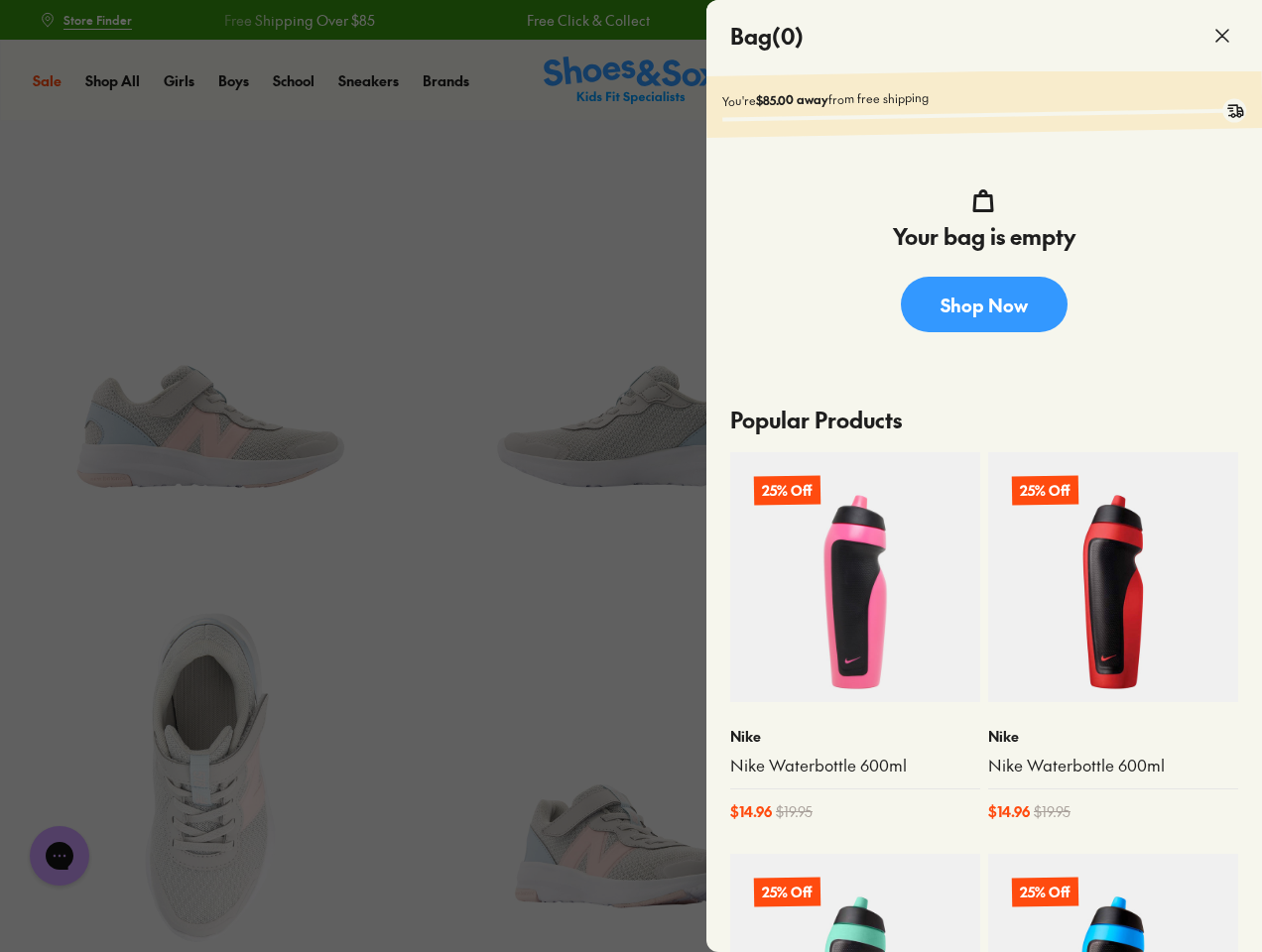click 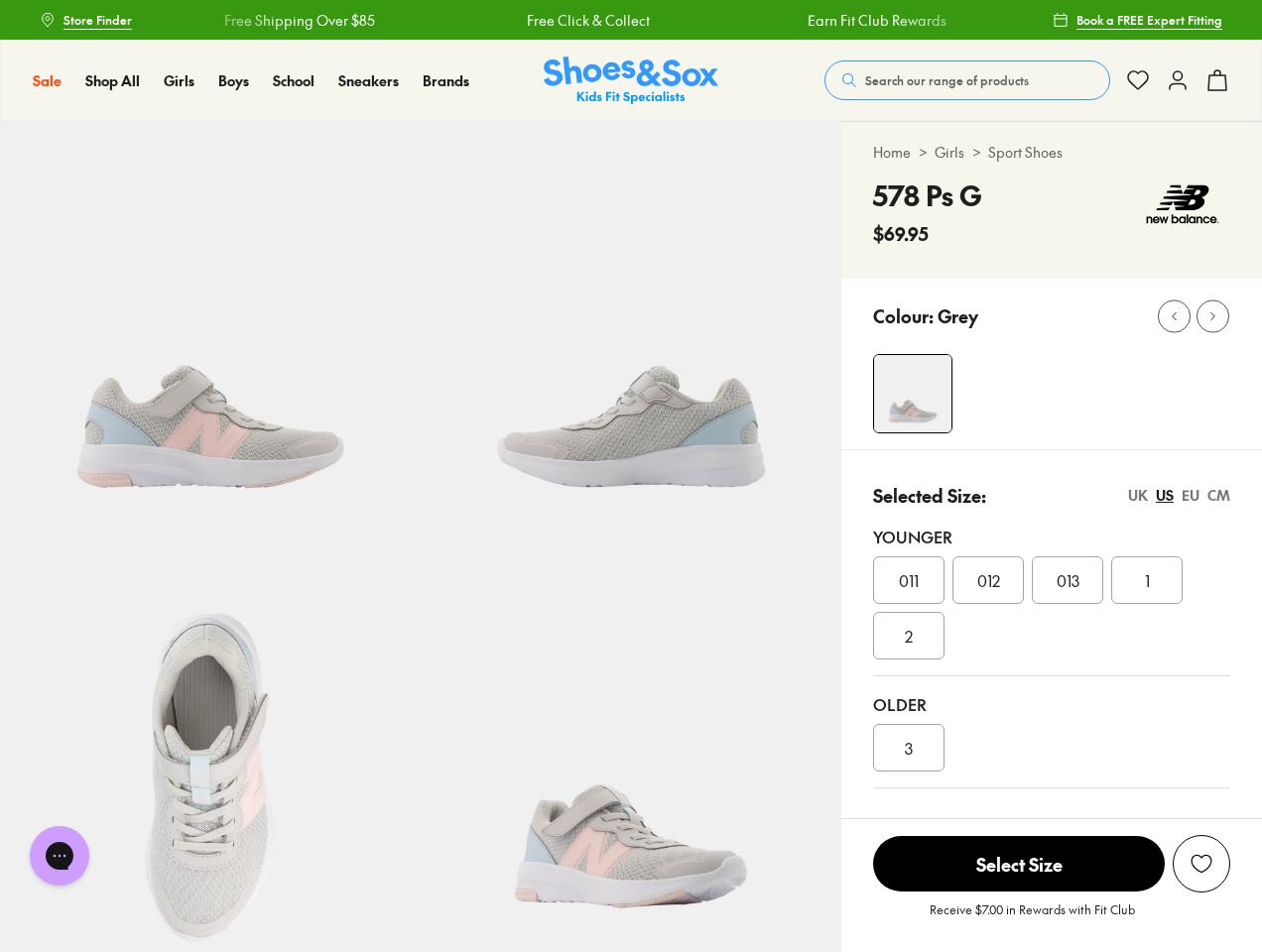 click 